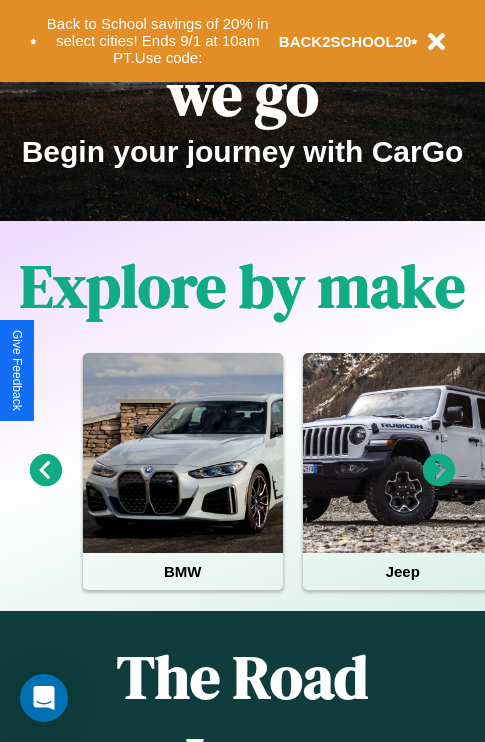 scroll, scrollTop: 817, scrollLeft: 0, axis: vertical 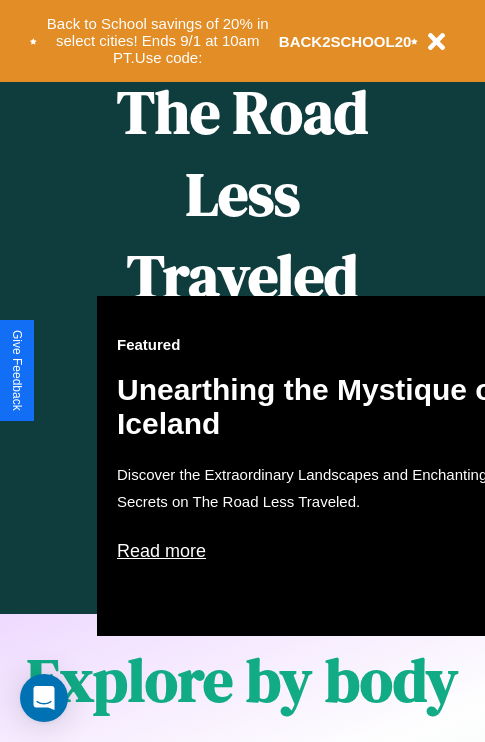 click on "Featured Unearthing the Mystique of Iceland Discover the Extraordinary Landscapes and Enchanting Secrets on The Road Less Traveled. Read more" at bounding box center [317, 466] 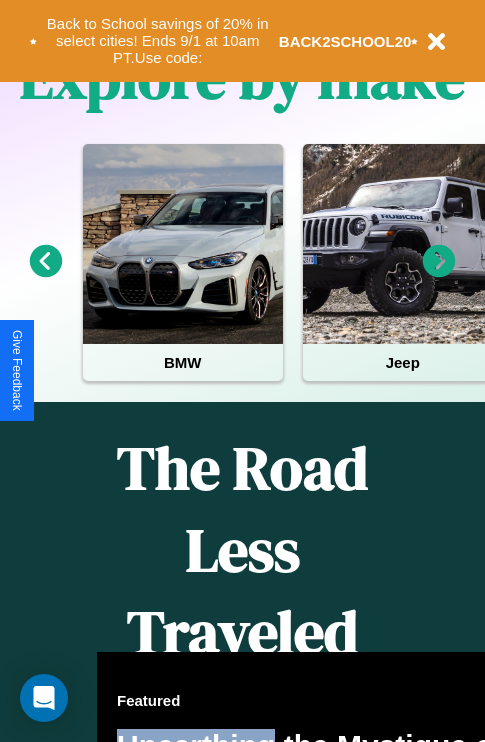 scroll, scrollTop: 308, scrollLeft: 0, axis: vertical 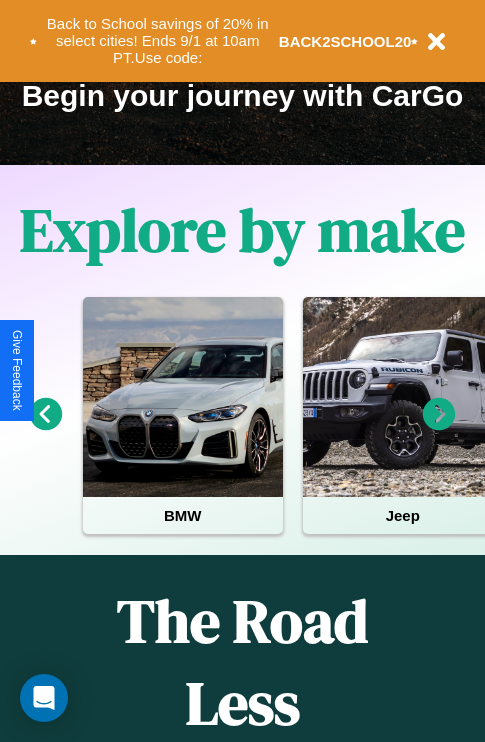 click 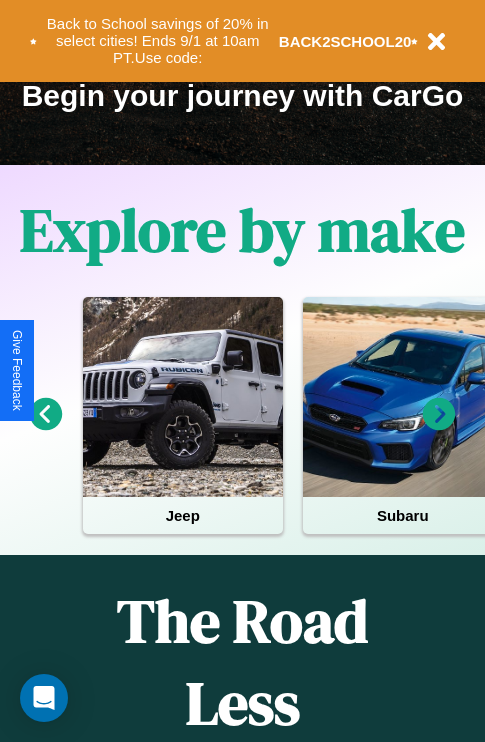 click 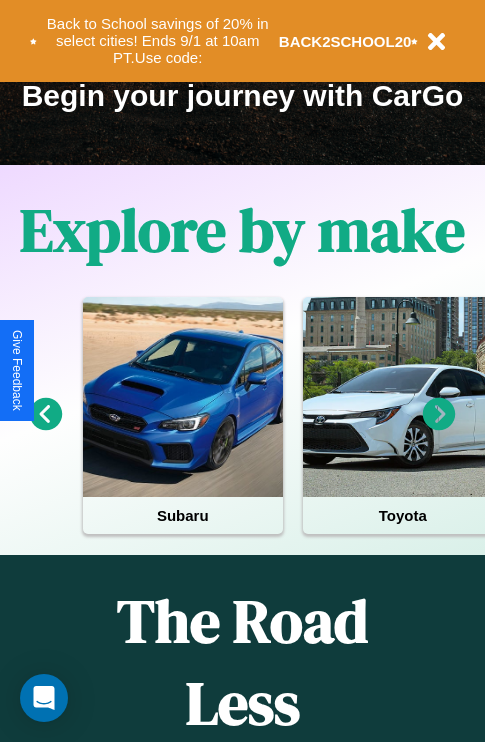 click 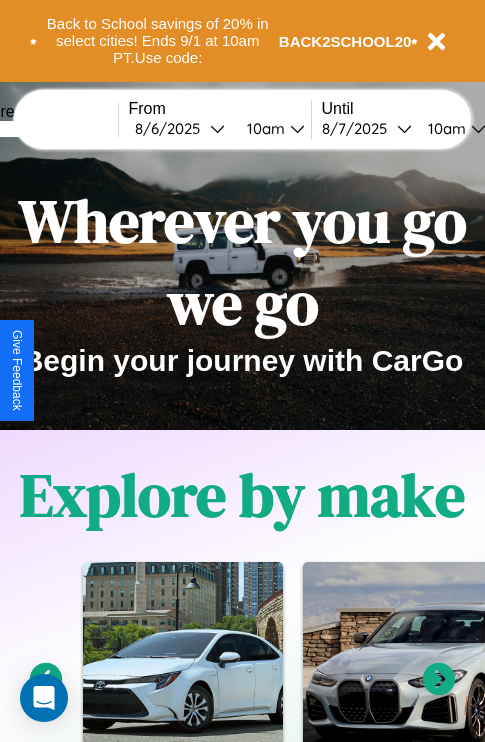 scroll, scrollTop: 0, scrollLeft: 0, axis: both 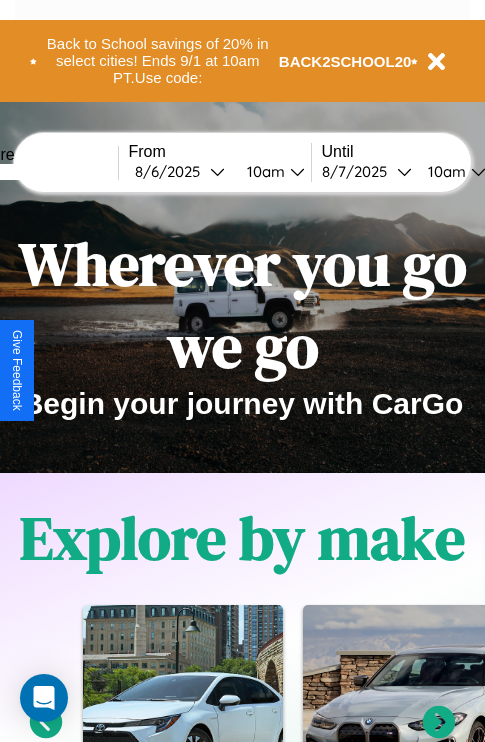 click at bounding box center [43, 172] 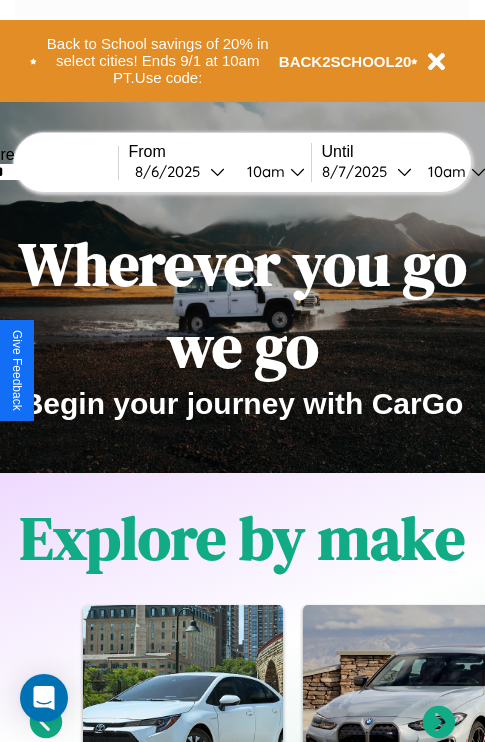type on "******" 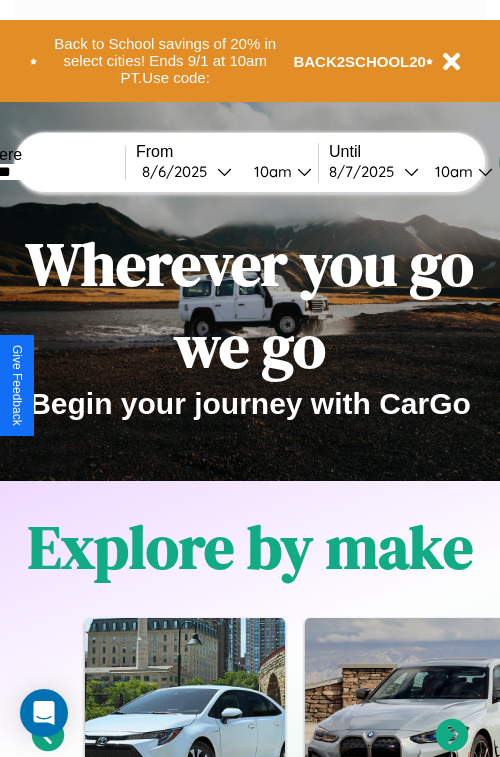 select on "*" 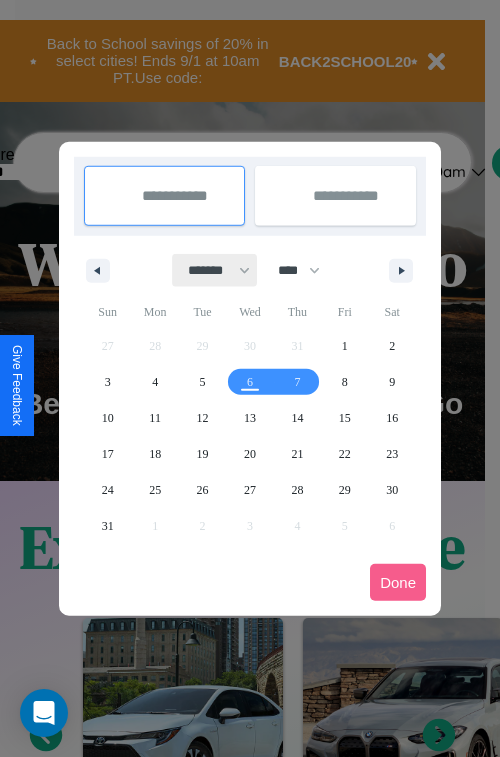 click on "******* ******** ***** ***** *** **** **** ****** ********* ******* ******** ********" at bounding box center [215, 270] 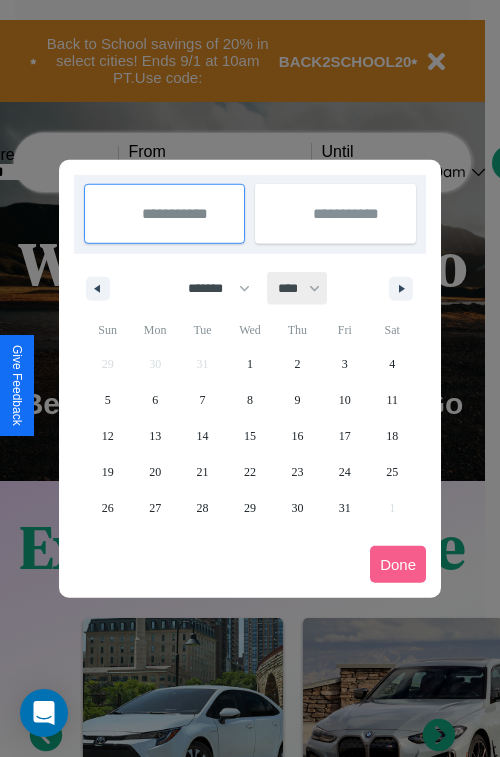 click on "**** **** **** **** **** **** **** **** **** **** **** **** **** **** **** **** **** **** **** **** **** **** **** **** **** **** **** **** **** **** **** **** **** **** **** **** **** **** **** **** **** **** **** **** **** **** **** **** **** **** **** **** **** **** **** **** **** **** **** **** **** **** **** **** **** **** **** **** **** **** **** **** **** **** **** **** **** **** **** **** **** **** **** **** **** **** **** **** **** **** **** **** **** **** **** **** **** **** **** **** **** **** **** **** **** **** **** **** **** **** **** **** **** **** **** **** **** **** **** **** ****" at bounding box center (298, 288) 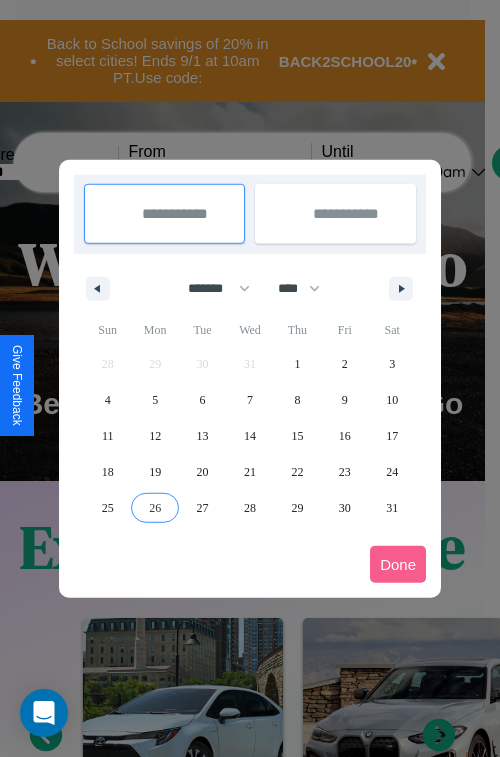 click on "26" at bounding box center (155, 508) 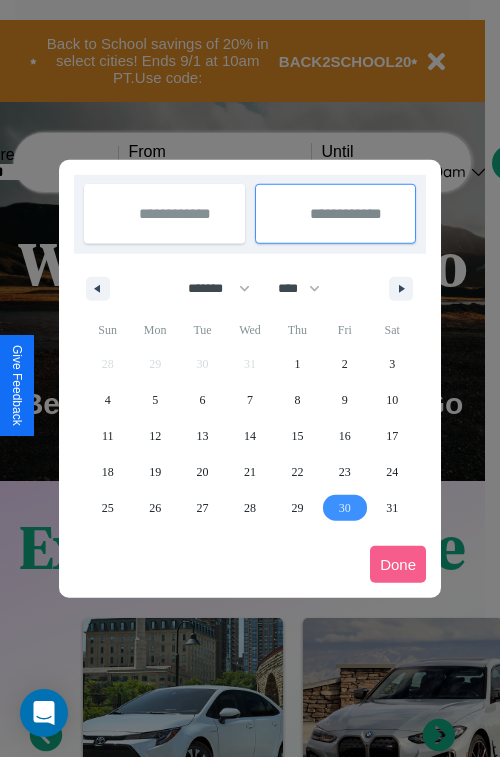 click on "30" at bounding box center (345, 508) 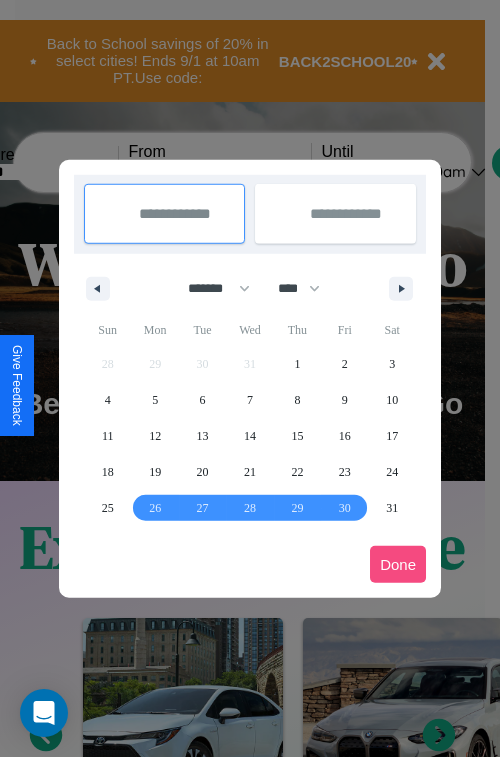 click on "Done" at bounding box center [398, 564] 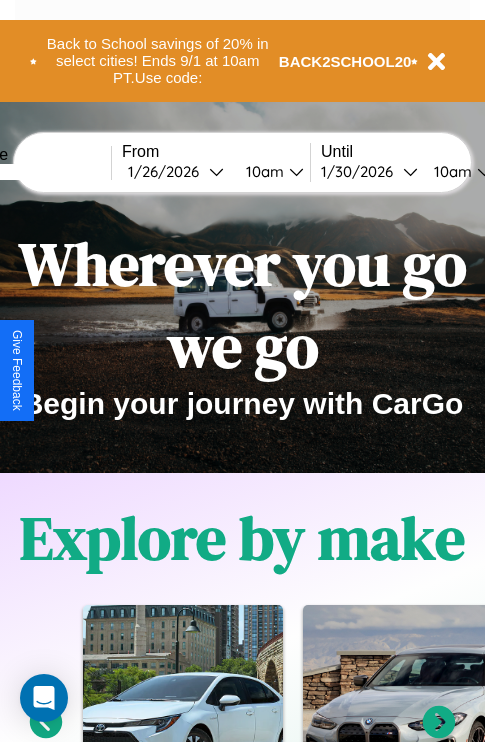 click on "10am" at bounding box center [262, 171] 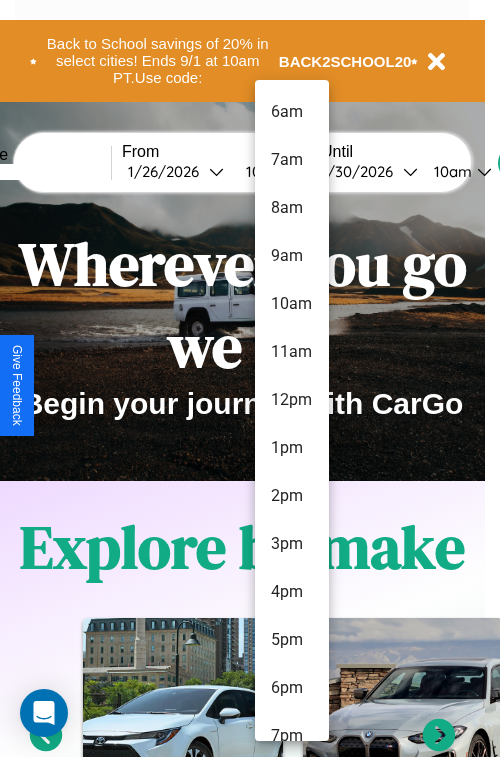 click on "12pm" at bounding box center (292, 400) 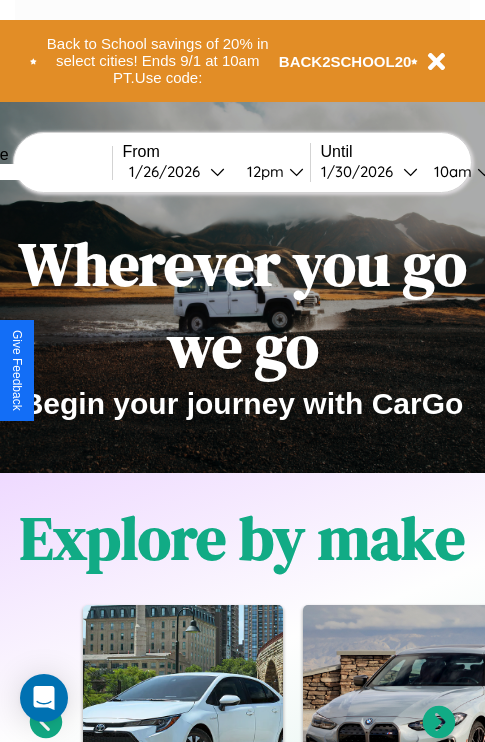 scroll, scrollTop: 0, scrollLeft: 74, axis: horizontal 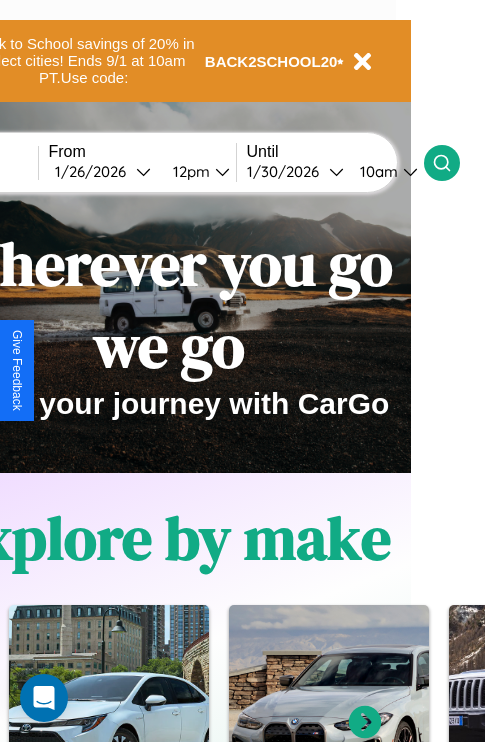 click 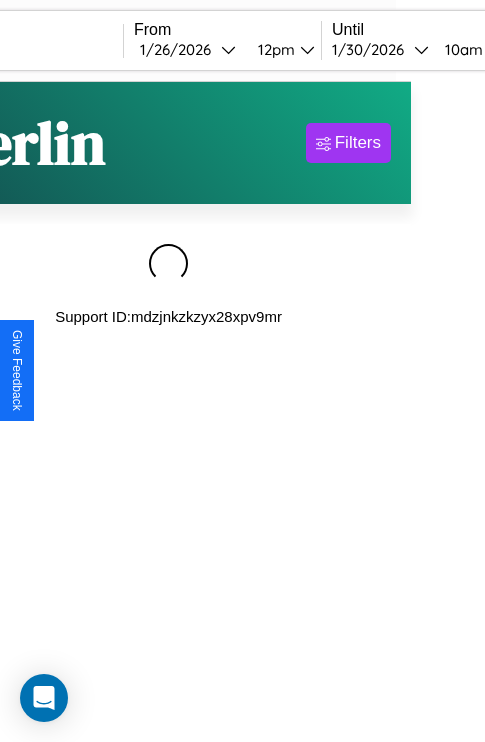 scroll, scrollTop: 0, scrollLeft: 0, axis: both 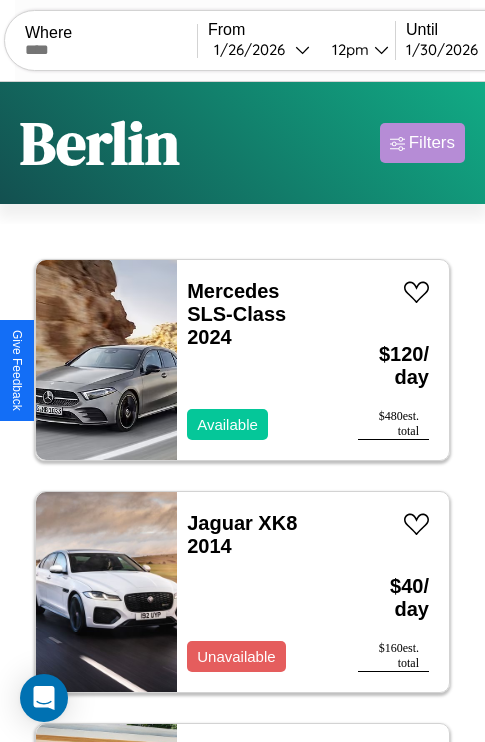 click on "Filters" at bounding box center [432, 143] 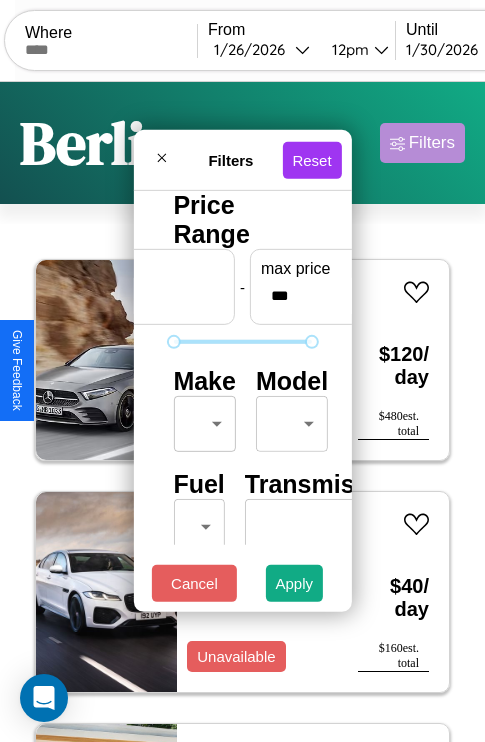 scroll, scrollTop: 162, scrollLeft: 63, axis: both 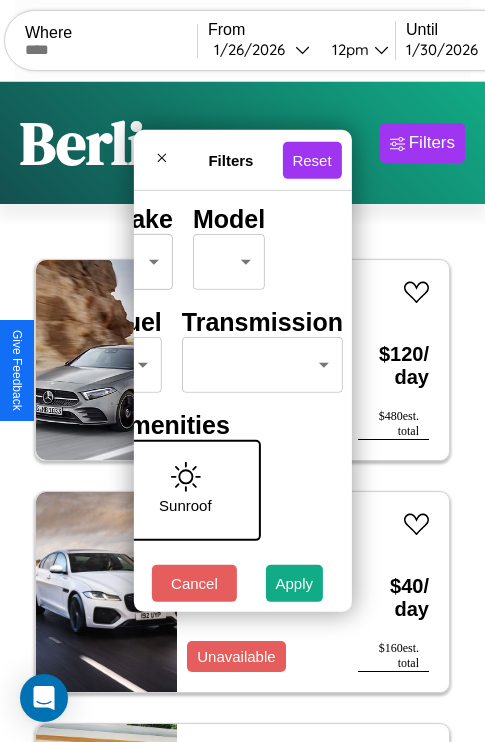 click on "CarGo Where From [DATE] [TIME] Until [DATE] [TIME] Become a Host Login Sign Up [CITY] Filters 47 cars in this area These cars can be picked up in this city. Mercedes SLS-Class 2024 Available $ 120 / day $ 480 est. total Jaguar XK8 2014 Unavailable $ 40 / day $ 160 est. total Lincoln MKS 2020 Available $ 40 / day $ 160 est. total Chevrolet Cutaway Van 2024 Available $ 50 / day $ 200 est. total Mercedes L1013 2018 Available $ 70 / day $ 280 est. total Jeep Grand Cherokee L 2014 Available $ 180 / day $ 720 est. total Hyundai Ioniq 9 2020 Available $ 190 / day $ 760 est. total Lexus TX 2017 Unavailable $ 200 / day $ 800 est. total Ford B700 2022 Available $ 110 / day $ 440 est. total Ferrari 308GTB Quattrovalvole 2019 Available $ 60 / day $ 240 est. total Lincoln Continental 2020 Available $ 70 / day $ 280 est. total Ferrari 488 Pista Spider 2018 Available $ 190 / day $ 760 est. total Mazda RX-7 2021 Available $ 180 / day $" at bounding box center [242, 412] 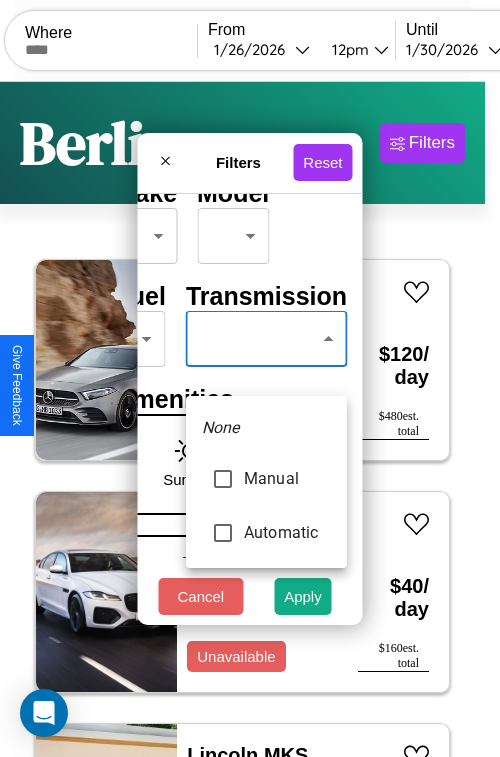 type on "*********" 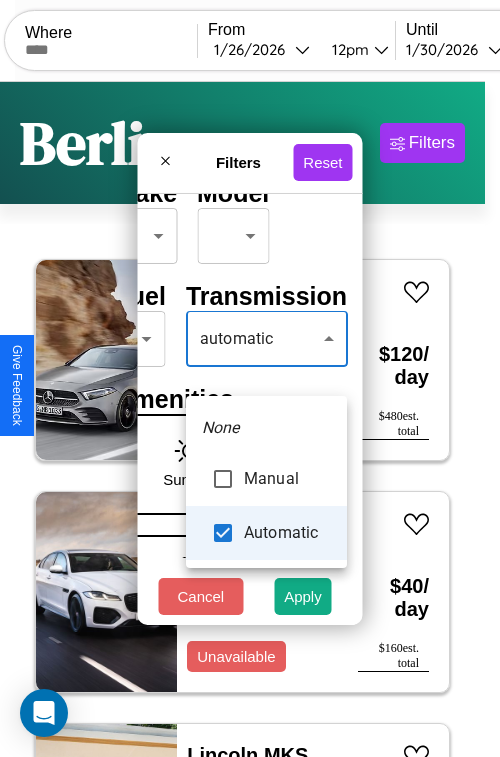 click at bounding box center [250, 378] 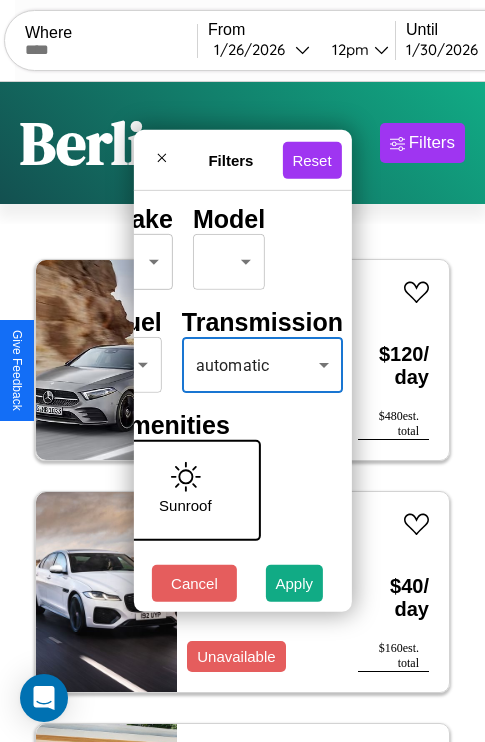 scroll, scrollTop: 162, scrollLeft: 40, axis: both 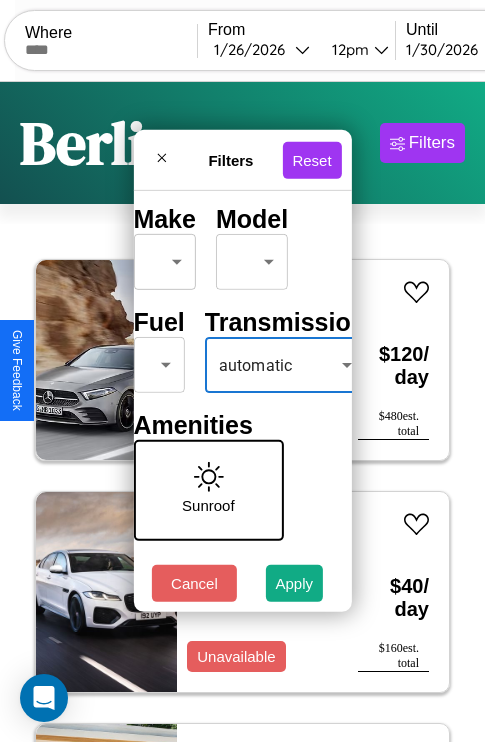 click on "CarGo Where From [DATE] [TIME] Until [DATE] [TIME] Become a Host Login Sign Up [CITY] Filters 47 cars in this area These cars can be picked up in this city. Mercedes SLS-Class 2024 Available $ 120 / day $ 480 est. total Jaguar XK8 2014 Unavailable $ 40 / day $ 160 est. total Lincoln MKS 2020 Available $ 40 / day $ 160 est. total Chevrolet Cutaway Van 2024 Available $ 50 / day $ 200 est. total Mercedes L1013 2018 Available $ 70 / day $ 280 est. total Jeep Grand Cherokee L 2014 Available $ 180 / day $ 720 est. total Hyundai Ioniq 9 2020 Available $ 190 / day $ 760 est. total Lexus TX 2017 Unavailable $ 200 / day $ 800 est. total Ford B700 2022 Available $ 110 / day $ 440 est. total Ferrari 308GTB Quattrovalvole 2019 Available $ 60 / day $ 240 est. total Lincoln Continental 2020 Available $ 70 / day $ 280 est. total Ferrari 488 Pista Spider 2018 Available $ 190 / day $ 760 est. total Mazda RX-7 2021 Available $ 180 / day $" at bounding box center [242, 412] 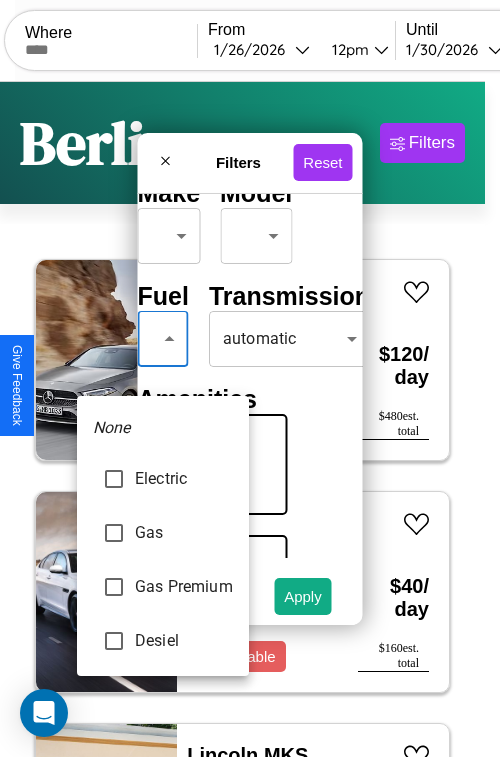 type on "***" 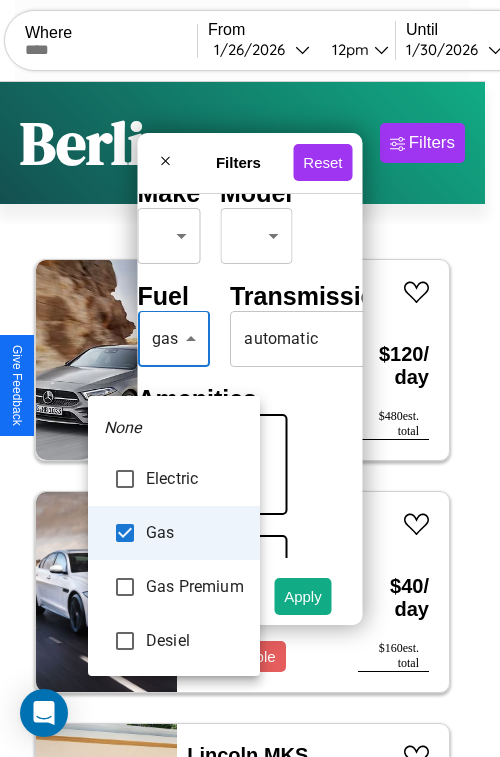 click at bounding box center [250, 378] 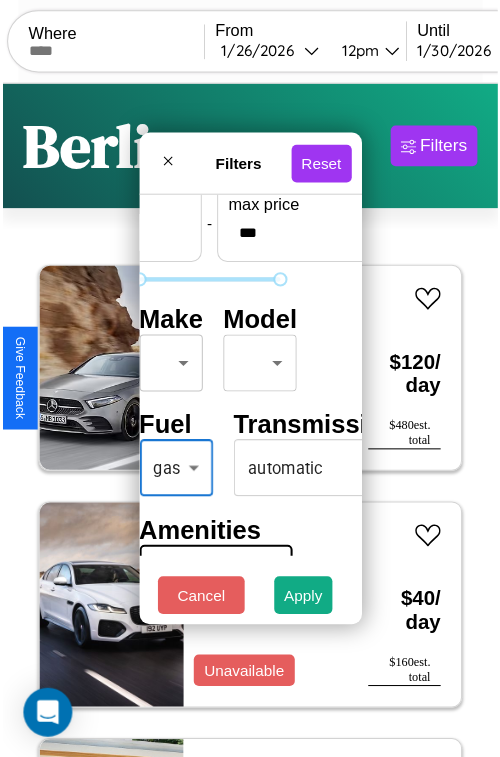 scroll, scrollTop: 59, scrollLeft: 40, axis: both 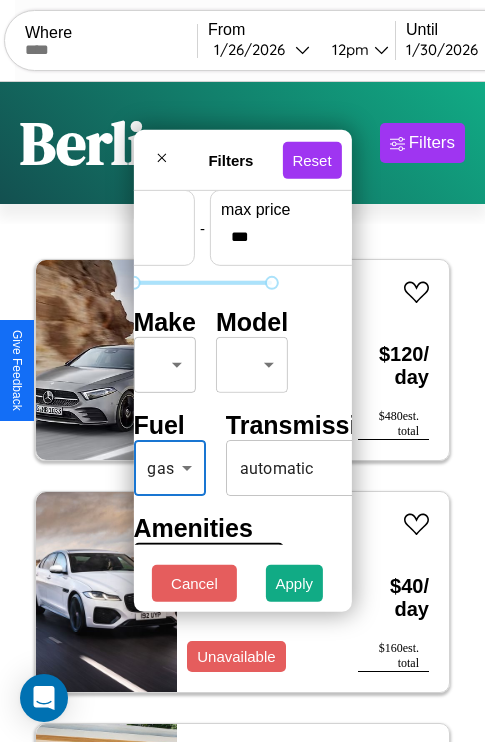 click on "CarGo Where From [DATE] [TIME] Until [DATE] [TIME] Become a Host Login Sign Up [CITY] Filters 47 cars in this area These cars can be picked up in this city. Mercedes SLS-Class 2024 Available $ 120 / day $ 480 est. total Jaguar XK8 2014 Unavailable $ 40 / day $ 160 est. total Lincoln MKS 2020 Available $ 40 / day $ 160 est. total Chevrolet Cutaway Van 2024 Available $ 50 / day $ 200 est. total Mercedes L1013 2018 Available $ 70 / day $ 280 est. total Jeep Grand Cherokee L 2014 Available $ 180 / day $ 720 est. total Hyundai Ioniq 9 2020 Available $ 190 / day $ 760 est. total Lexus TX 2017 Unavailable $ 200 / day $ 800 est. total Ford B700 2022 Available $ 110 / day $ 440 est. total Ferrari 308GTB Quattrovalvole 2019 Available $ 60 / day $ 240 est. total Lincoln Continental 2020 Available $ 70 / day $ 280 est. total Ferrari 488 Pista Spider 2018 Available $ 190 / day $ 760 est. total Mazda RX-7 2021 Available $ 180 / day $" at bounding box center (242, 412) 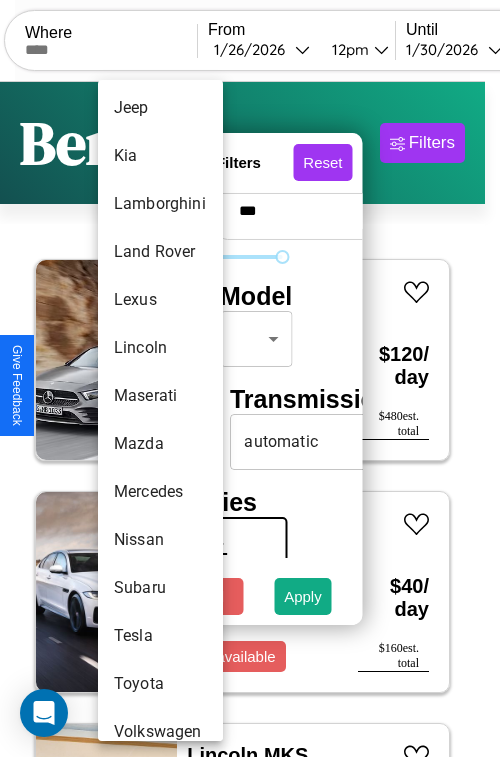scroll, scrollTop: 1083, scrollLeft: 0, axis: vertical 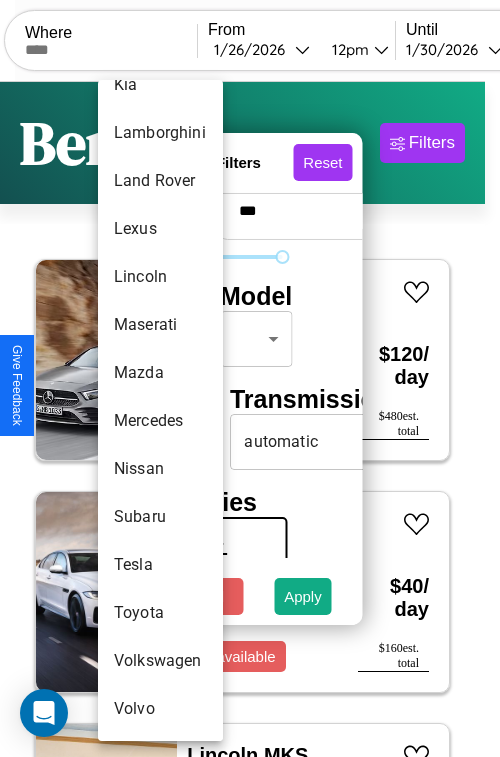 click on "Toyota" at bounding box center (160, 613) 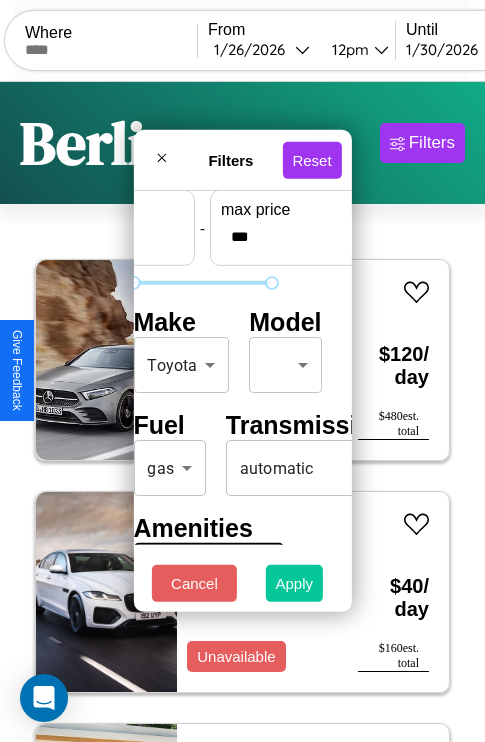 click on "Apply" at bounding box center (295, 583) 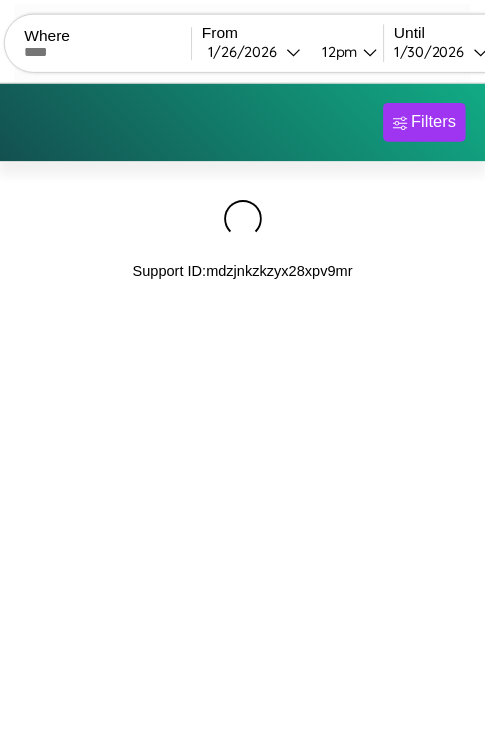 scroll, scrollTop: 0, scrollLeft: 0, axis: both 